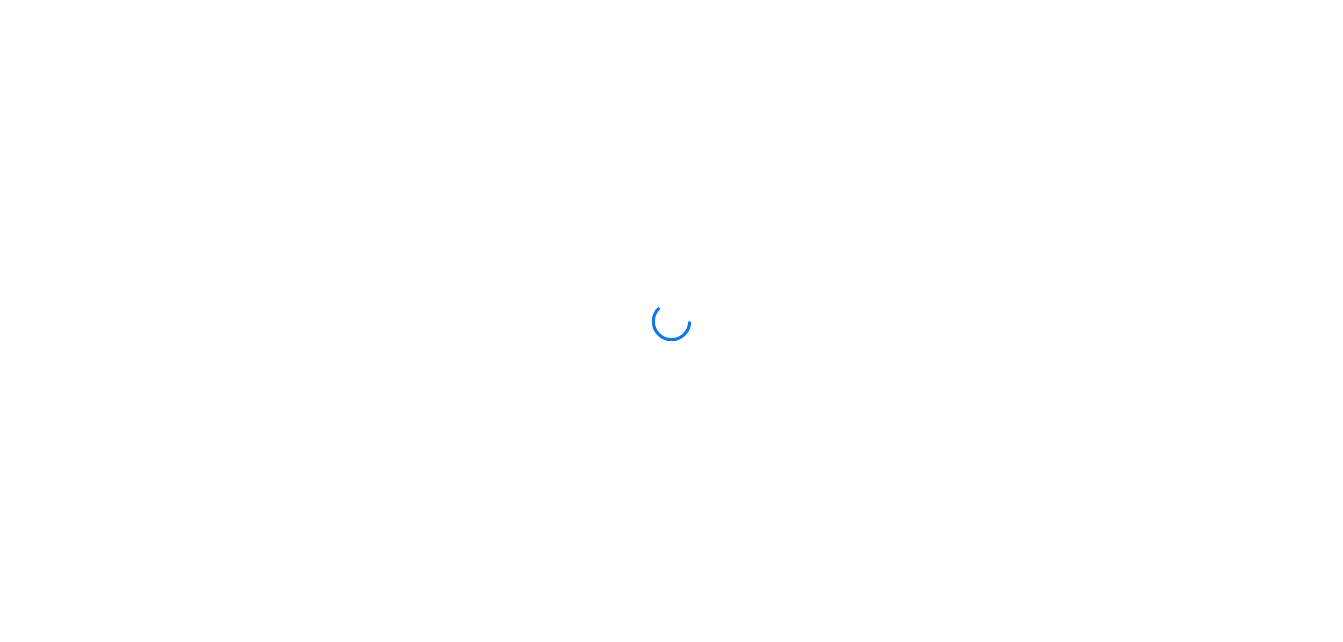 scroll, scrollTop: 0, scrollLeft: 0, axis: both 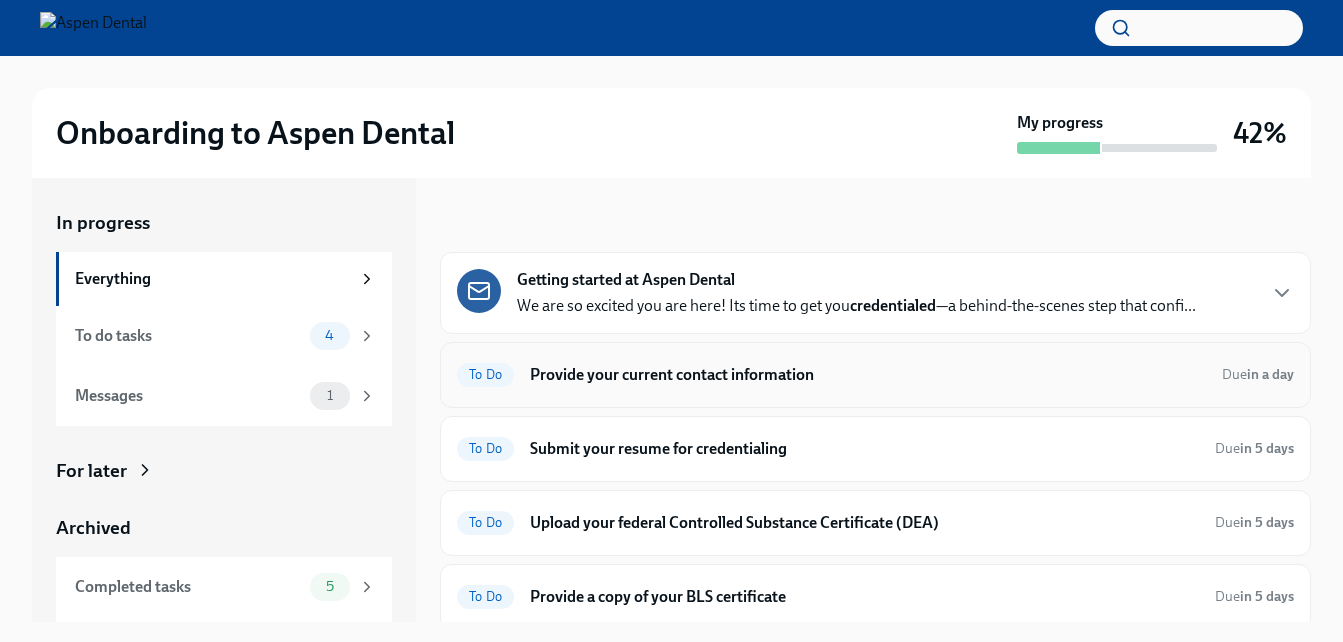 click on "To Do Provide your current contact information Due  in a day" at bounding box center (875, 375) 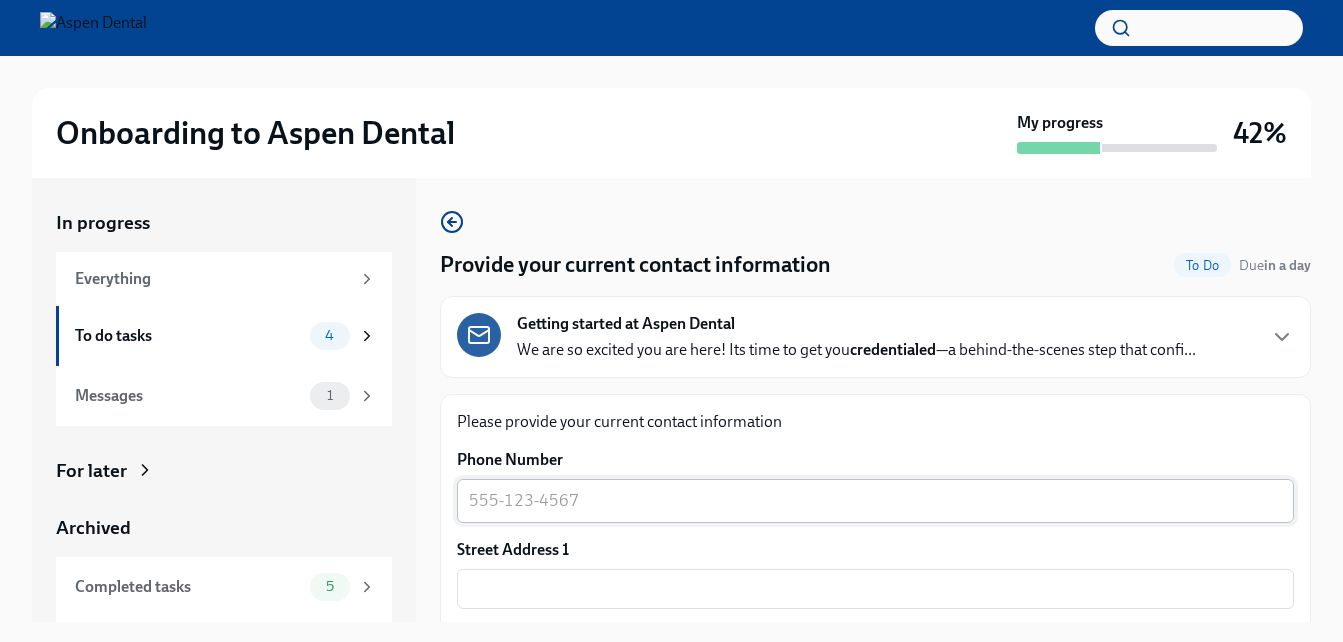 click on "x ​" at bounding box center [875, 501] 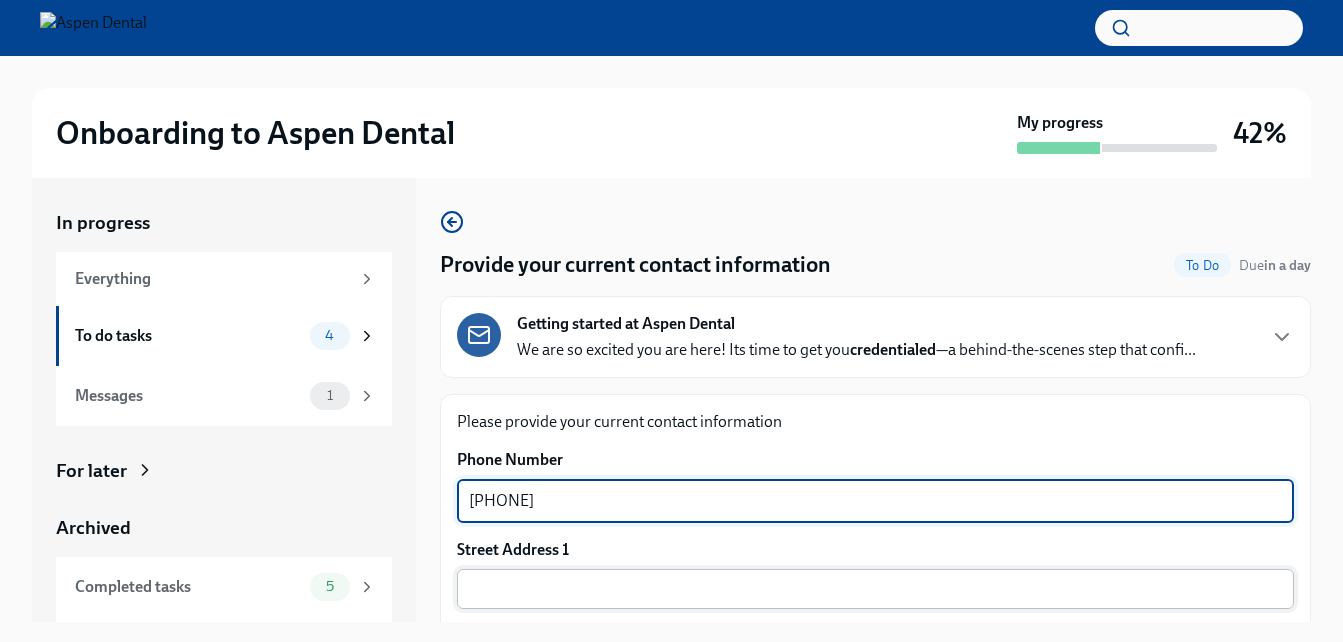 type on "[PHONE]" 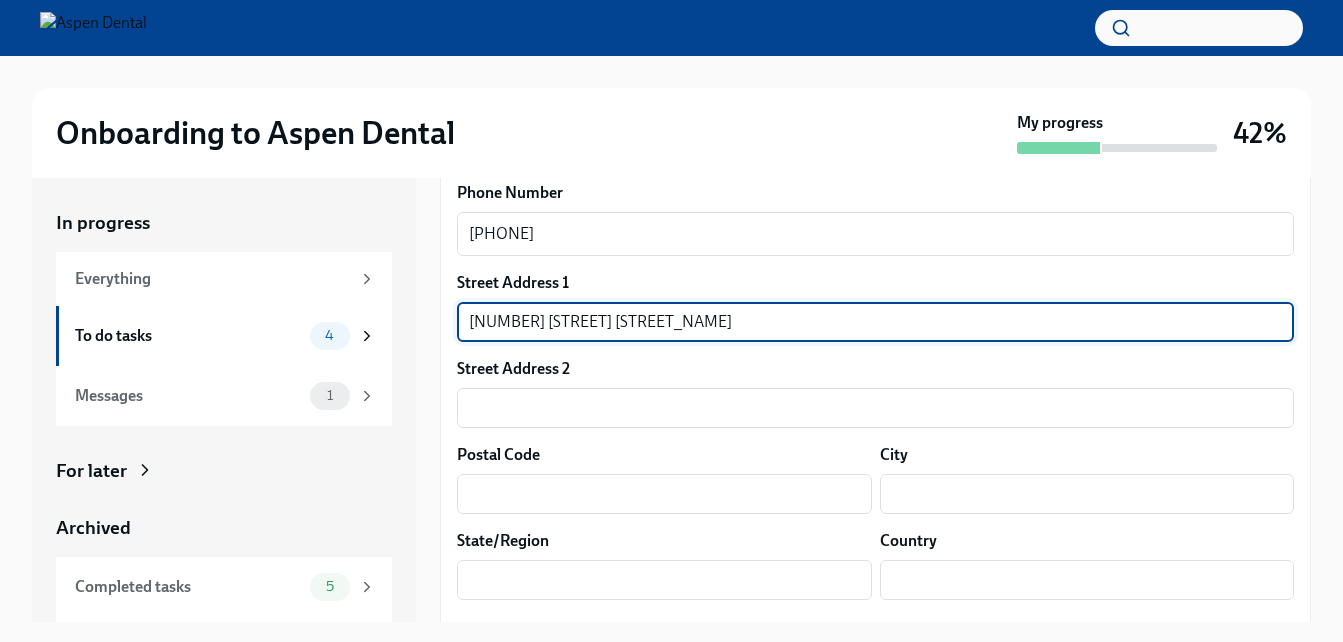 scroll, scrollTop: 358, scrollLeft: 0, axis: vertical 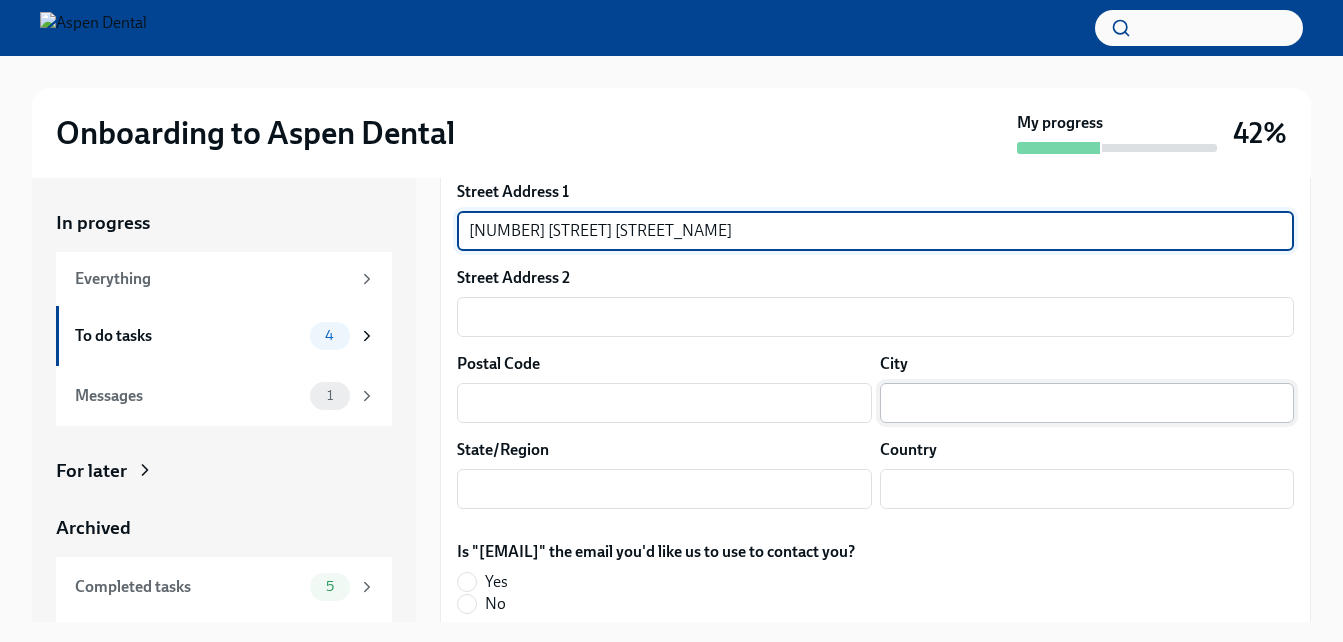 type on "[NUMBER] [STREET] [STREET_NAME]" 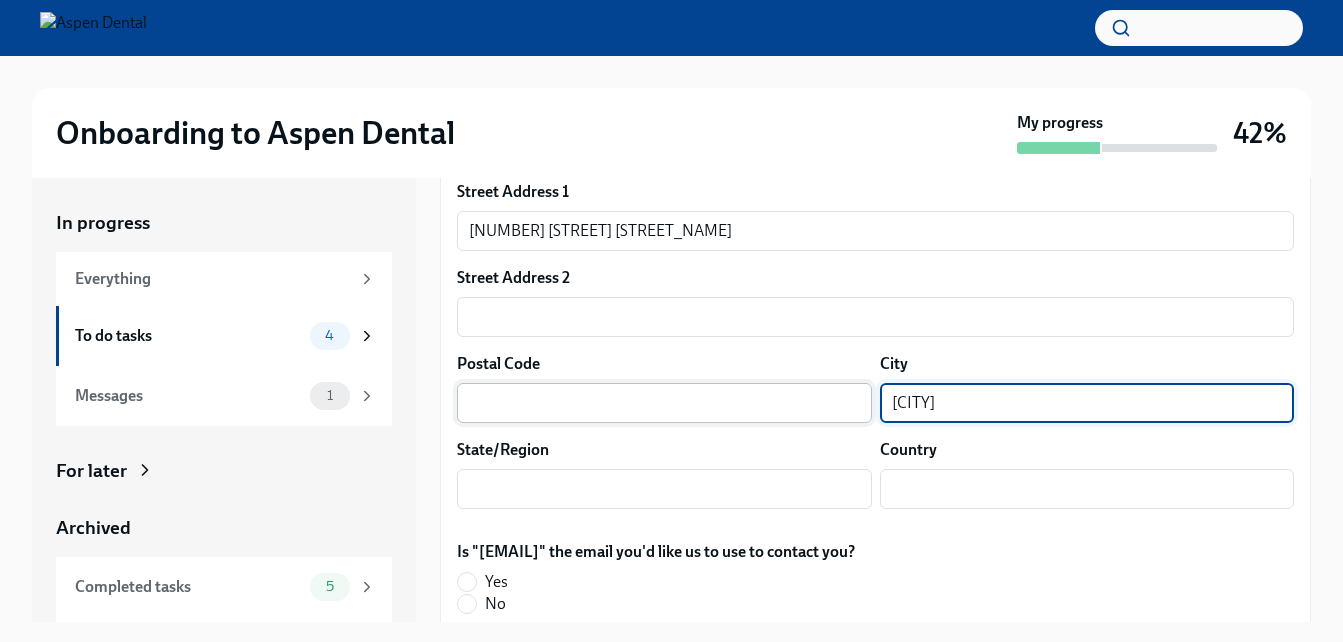 type on "[CITY]" 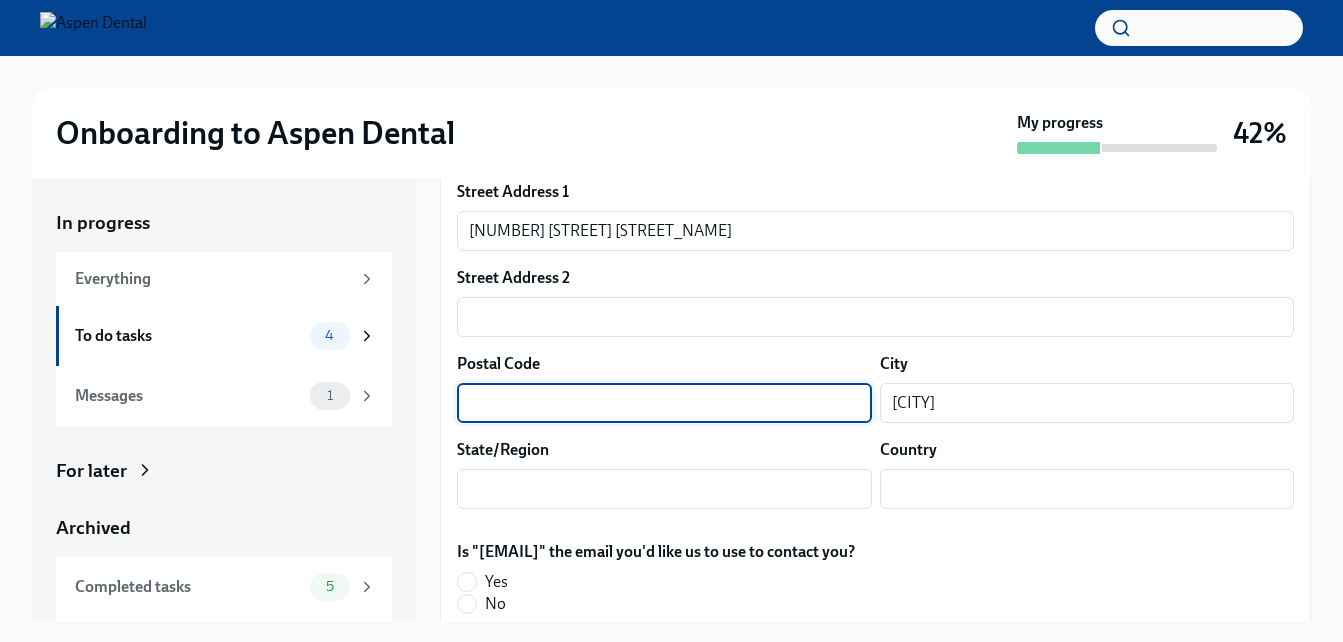 click at bounding box center [664, 403] 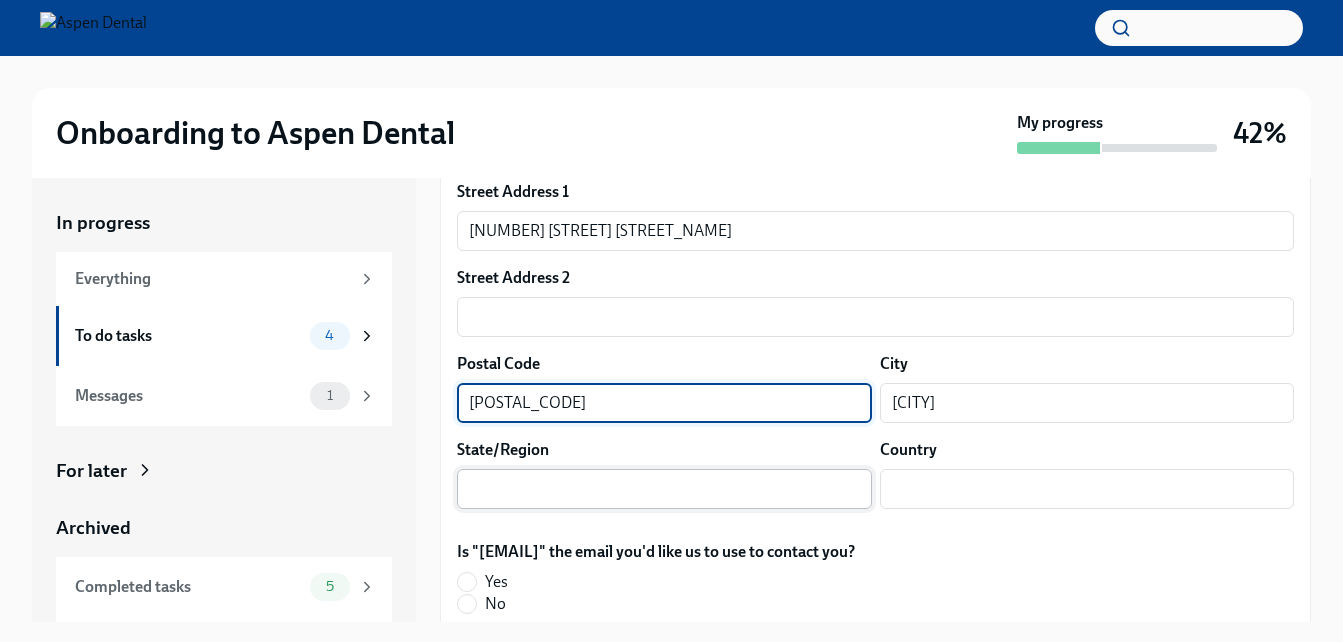 type on "[POSTAL_CODE]" 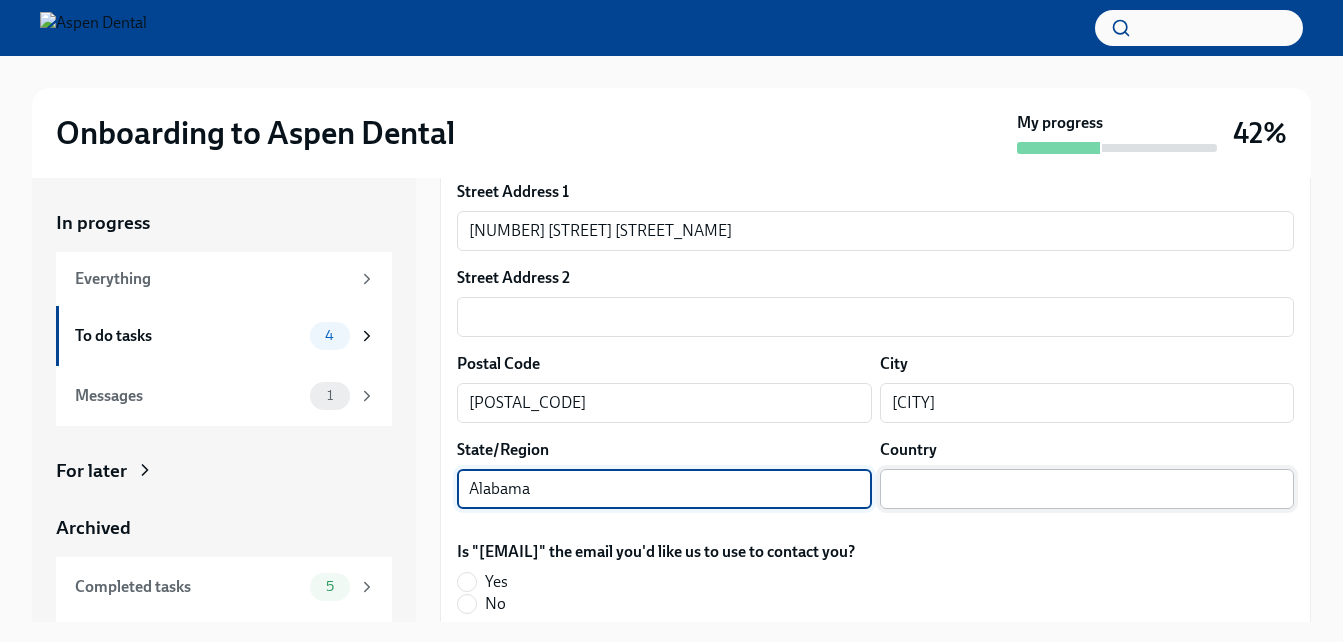 type on "Alabama" 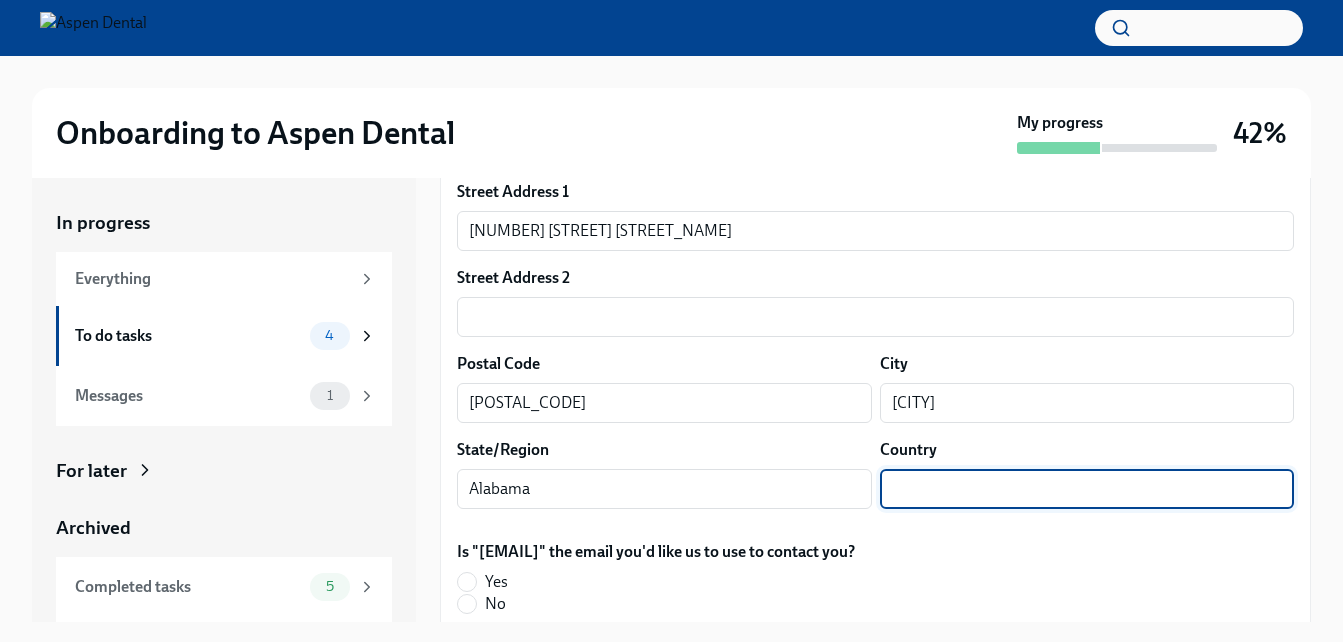 click at bounding box center [1087, 489] 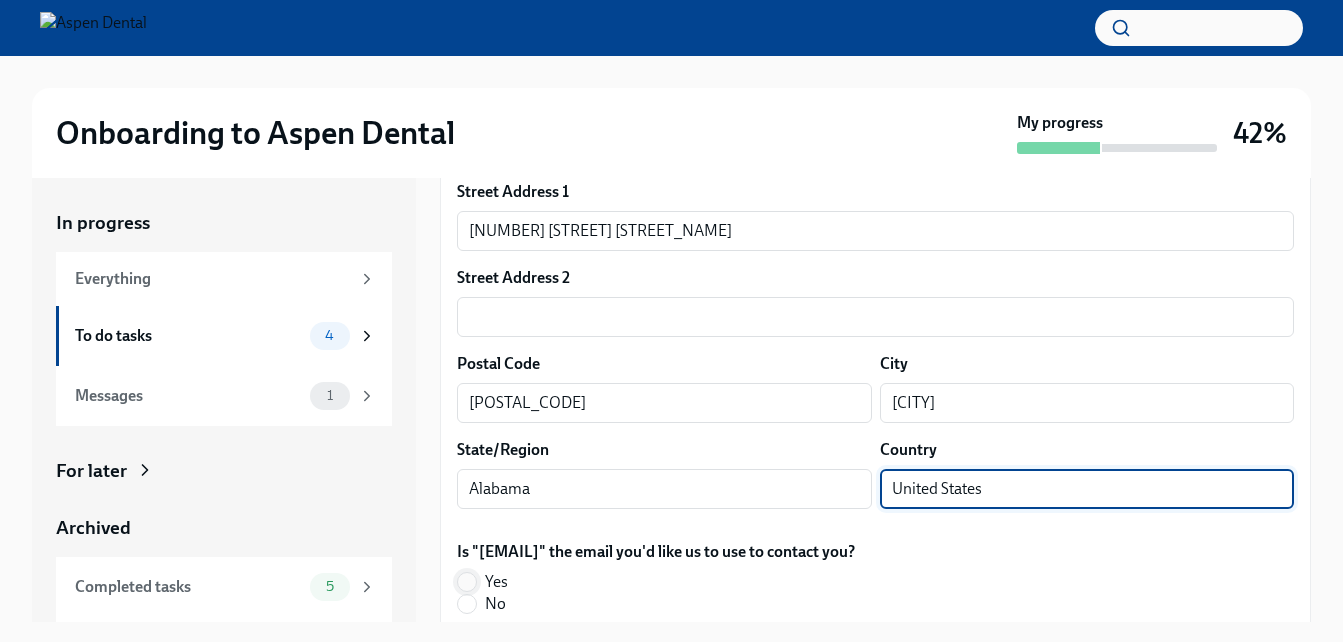 type on "United States" 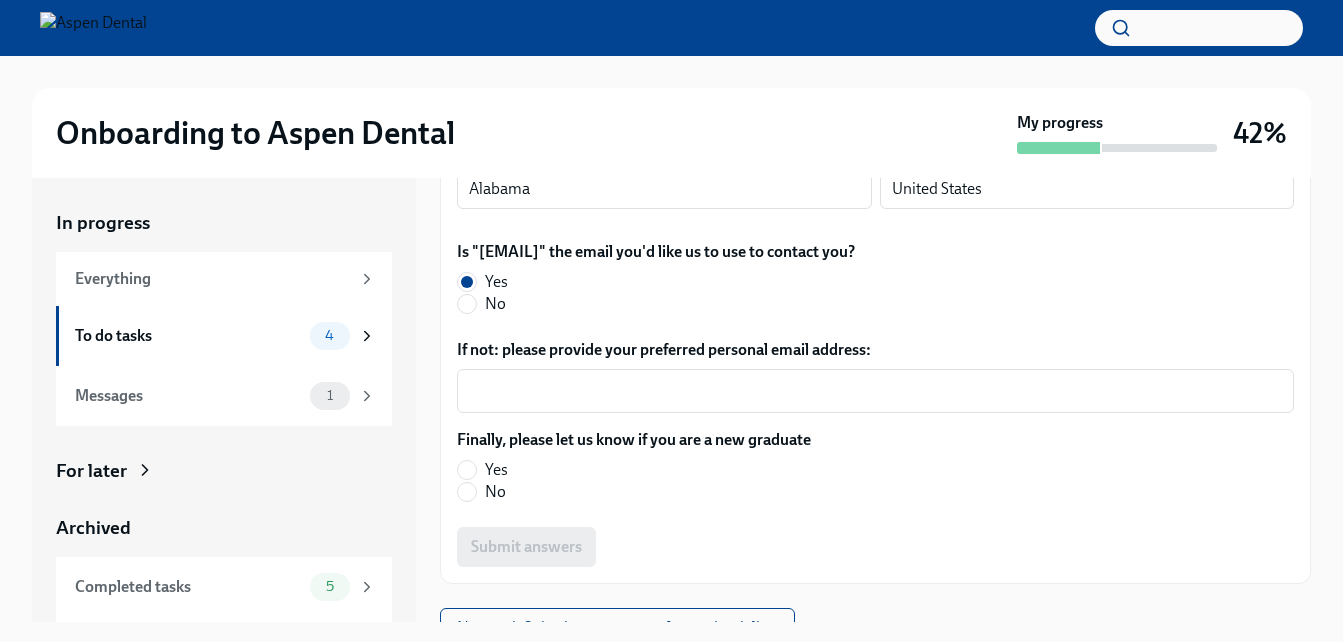 scroll, scrollTop: 684, scrollLeft: 0, axis: vertical 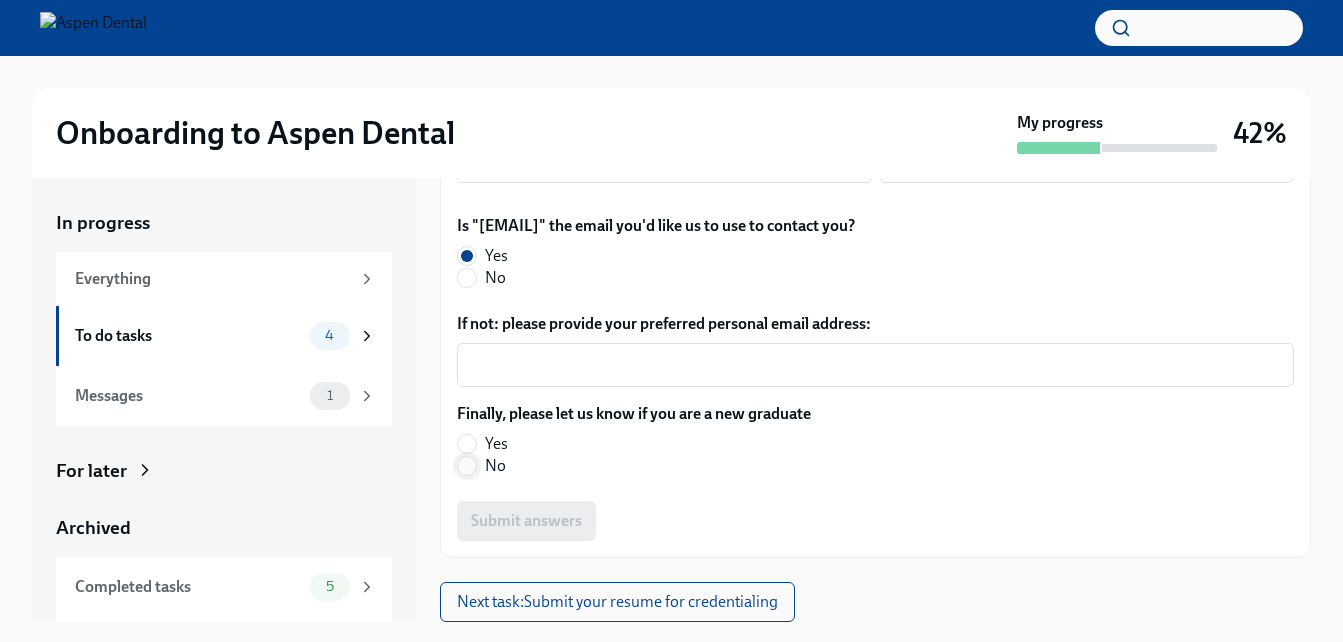 click on "No" at bounding box center [467, 466] 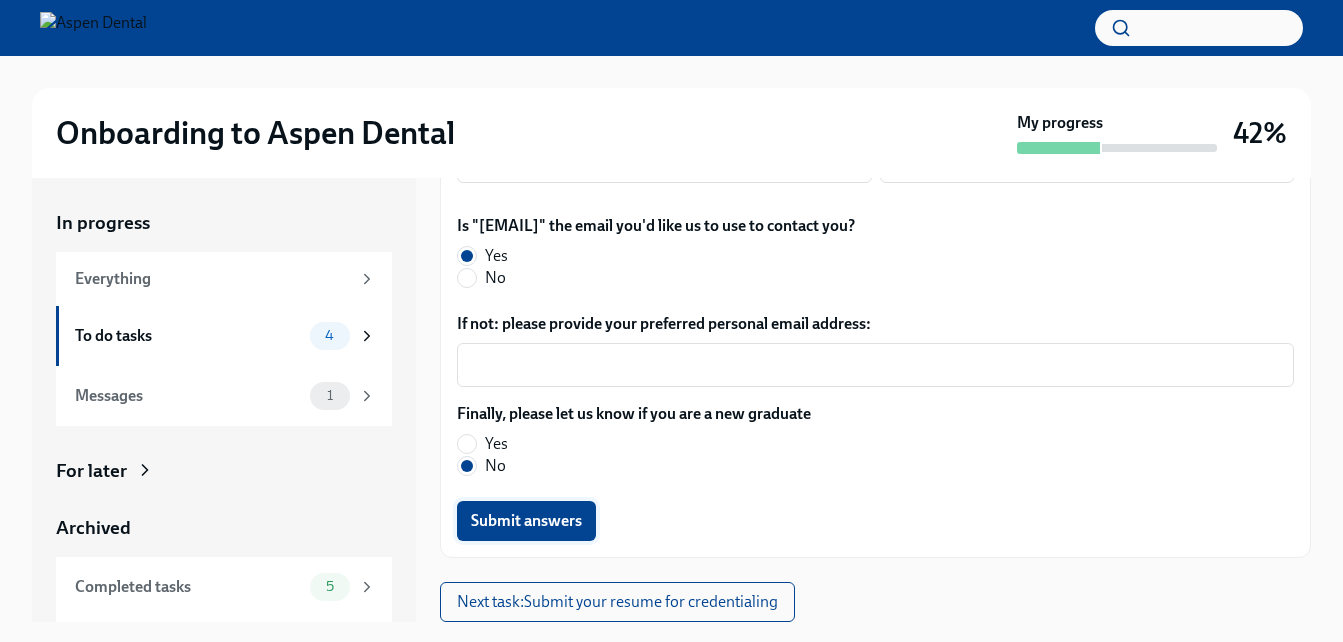 click on "Submit answers" at bounding box center (526, 521) 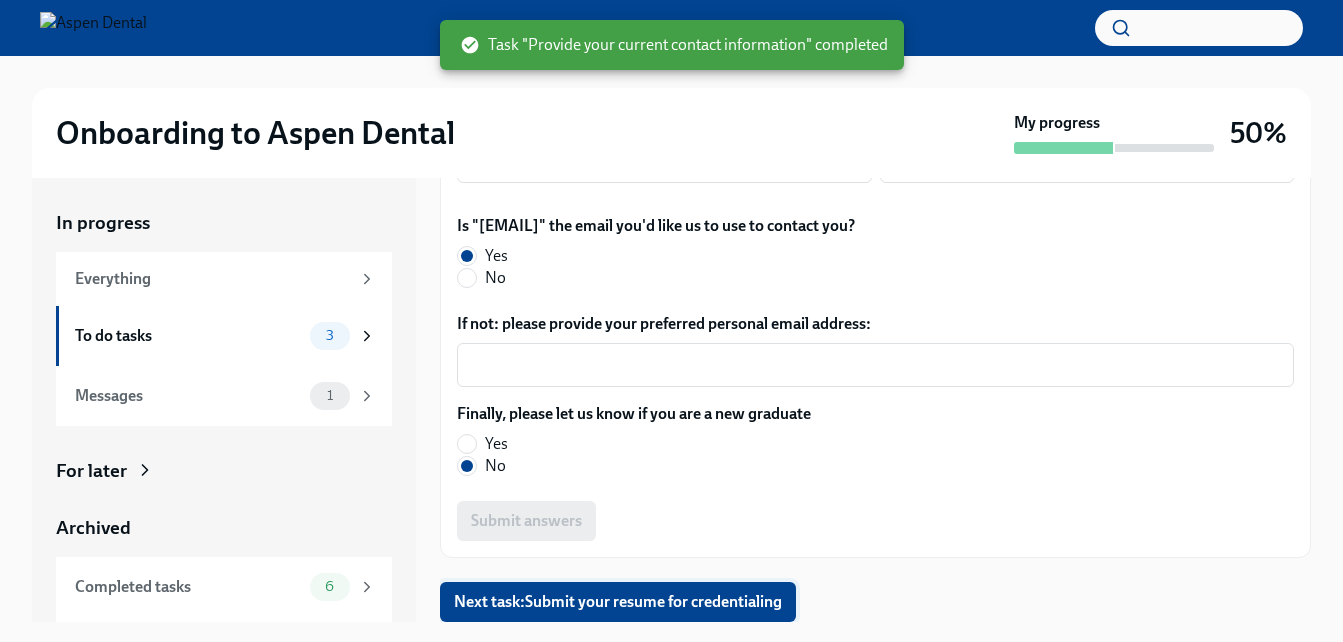 click on "Next task :  Submit your resume for credentialing" at bounding box center [618, 602] 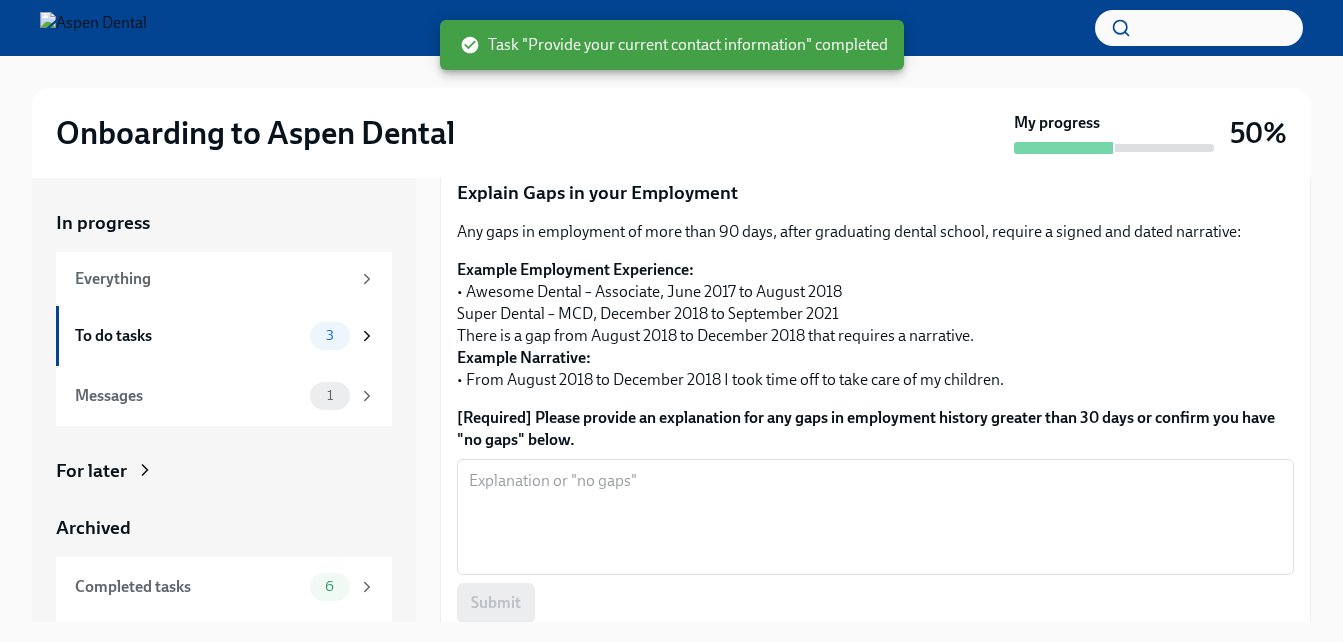 scroll, scrollTop: 0, scrollLeft: 0, axis: both 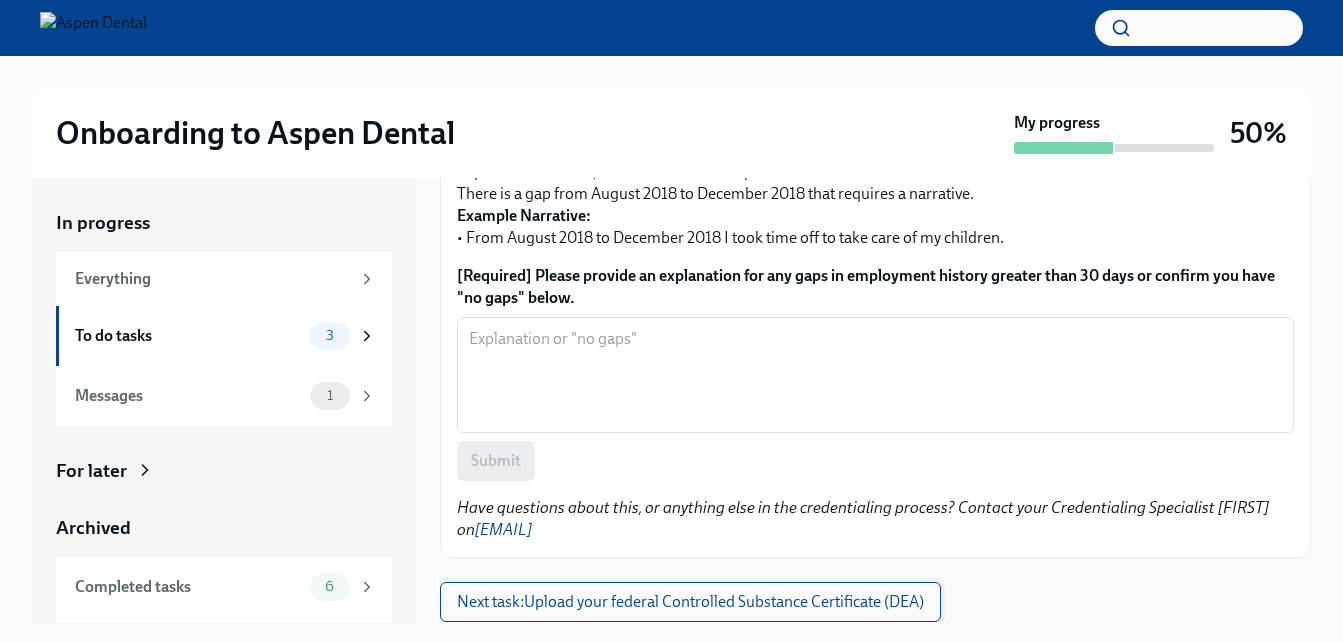 click on "Next task :  Upload your federal Controlled Substance Certificate (DEA)" at bounding box center (690, 602) 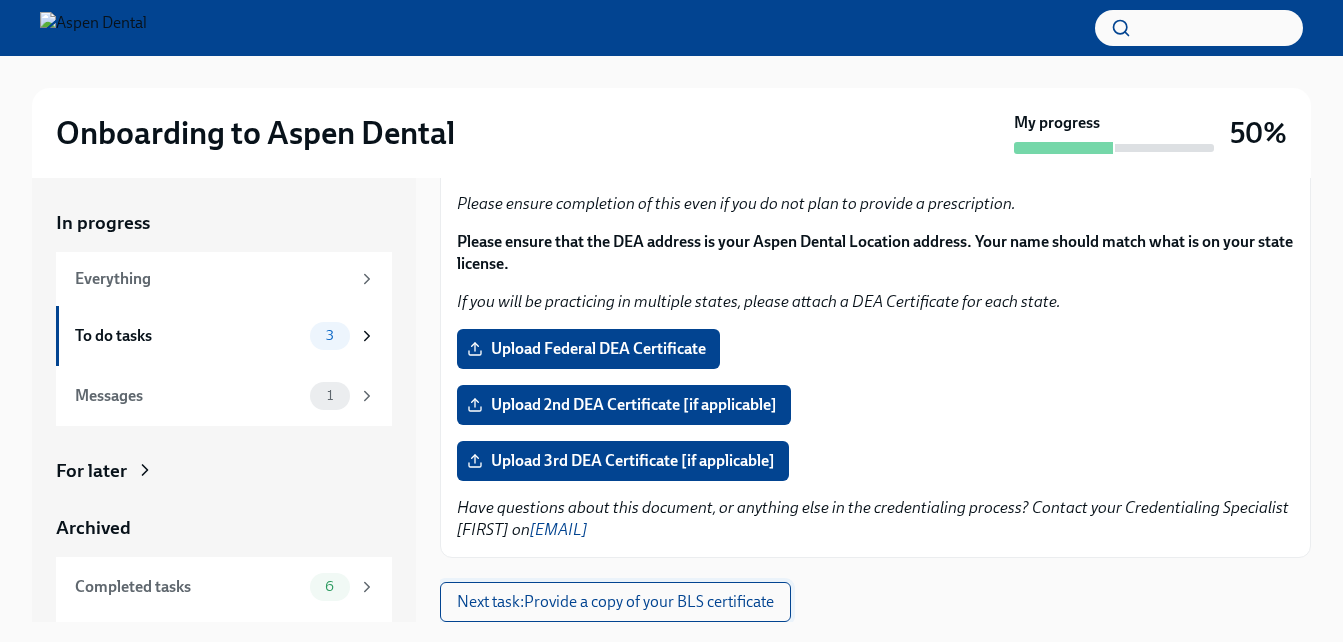 scroll, scrollTop: 0, scrollLeft: 0, axis: both 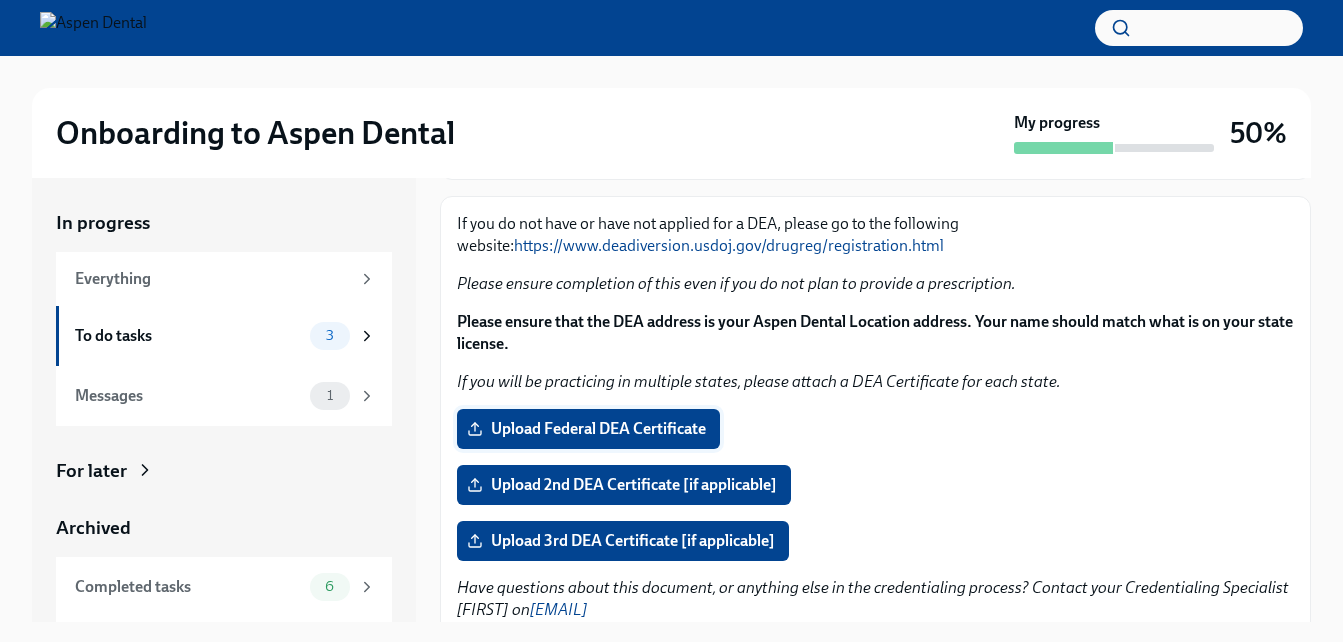 click on "Upload Federal DEA Certificate" at bounding box center [588, 429] 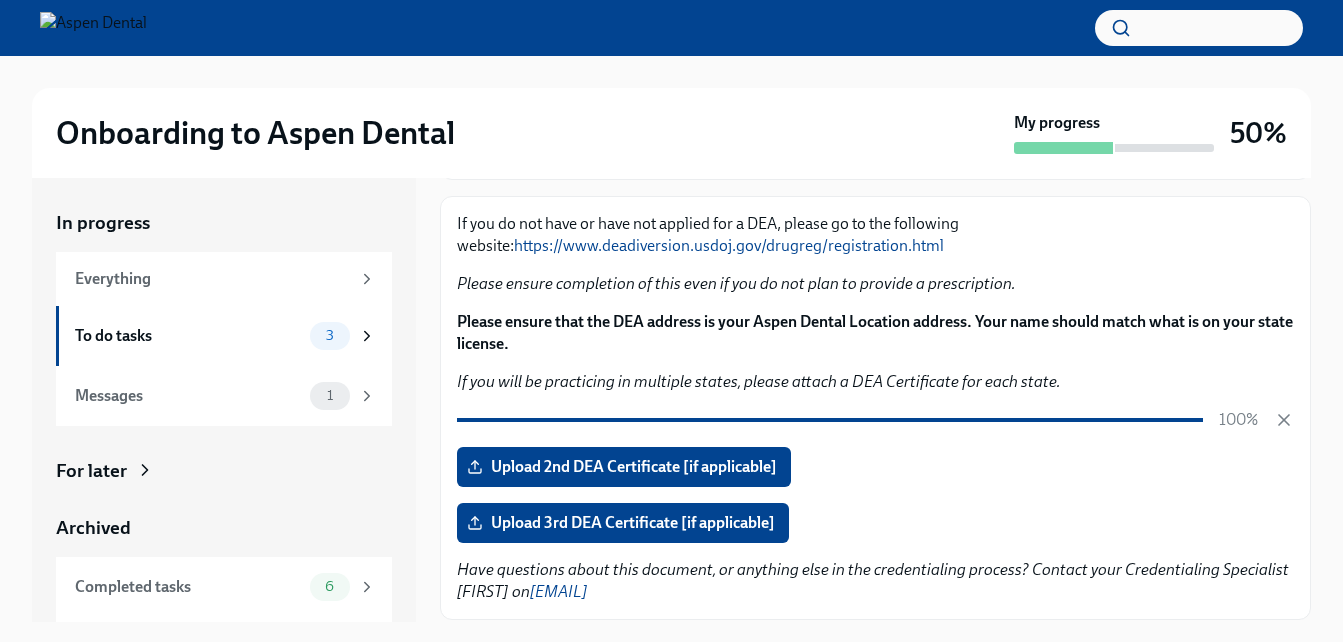 scroll, scrollTop: 36, scrollLeft: 0, axis: vertical 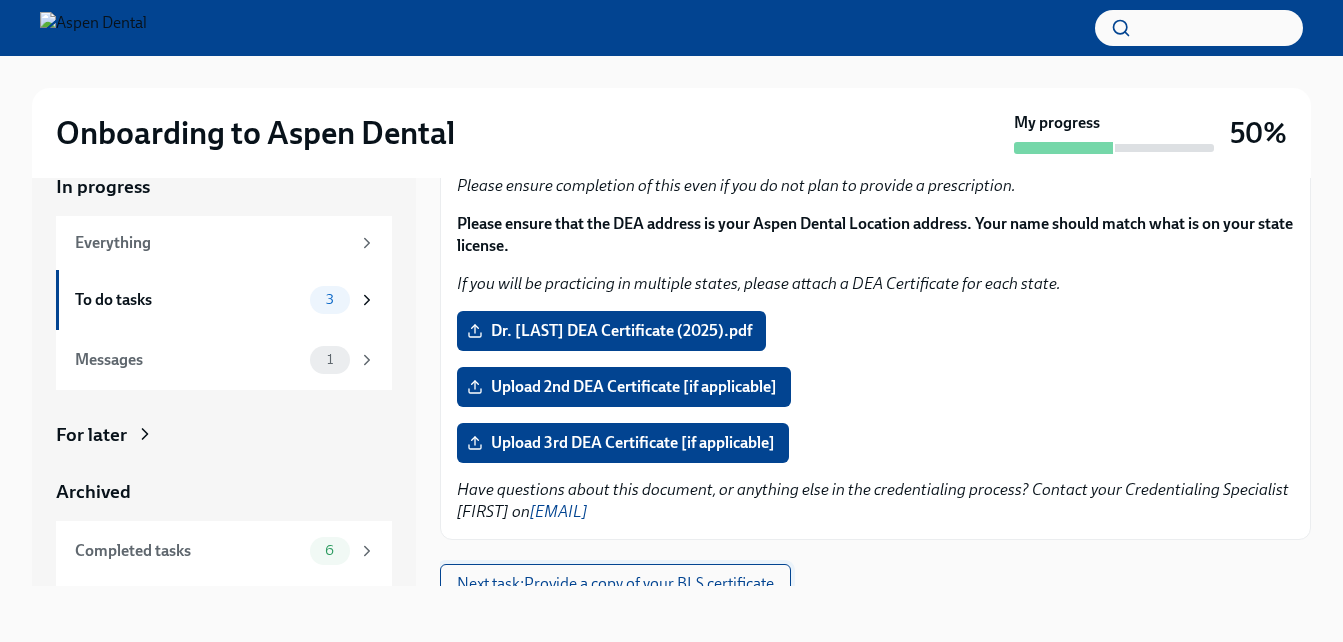 click on "Next task :  Provide a copy of your BLS certificate" at bounding box center (615, 584) 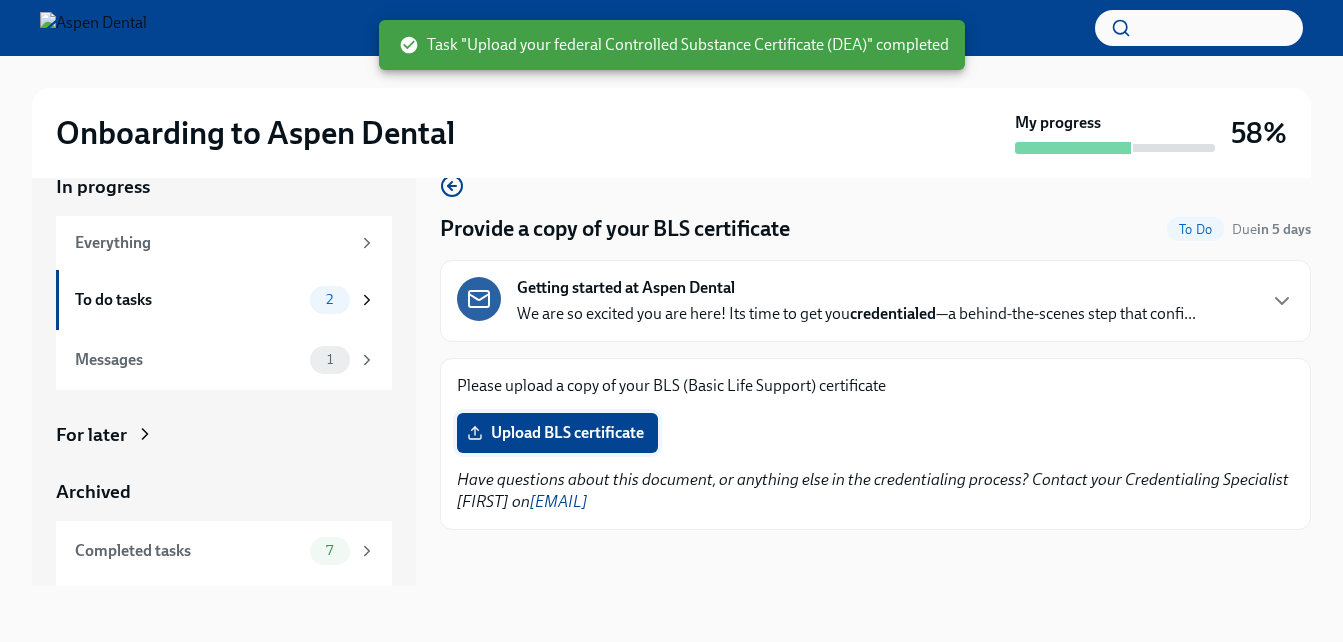click on "Upload BLS certificate" at bounding box center [557, 433] 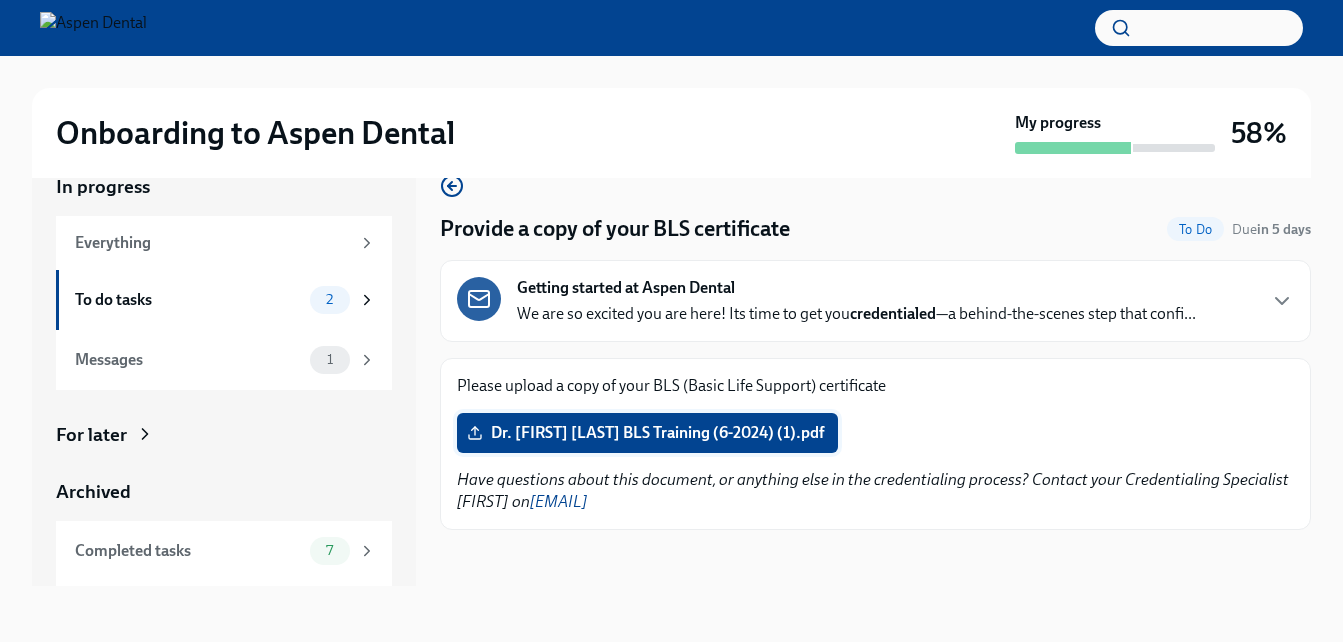 click on "Dr. [FIRST] [LAST] BLS Training (6-2024) (1).pdf" at bounding box center [647, 433] 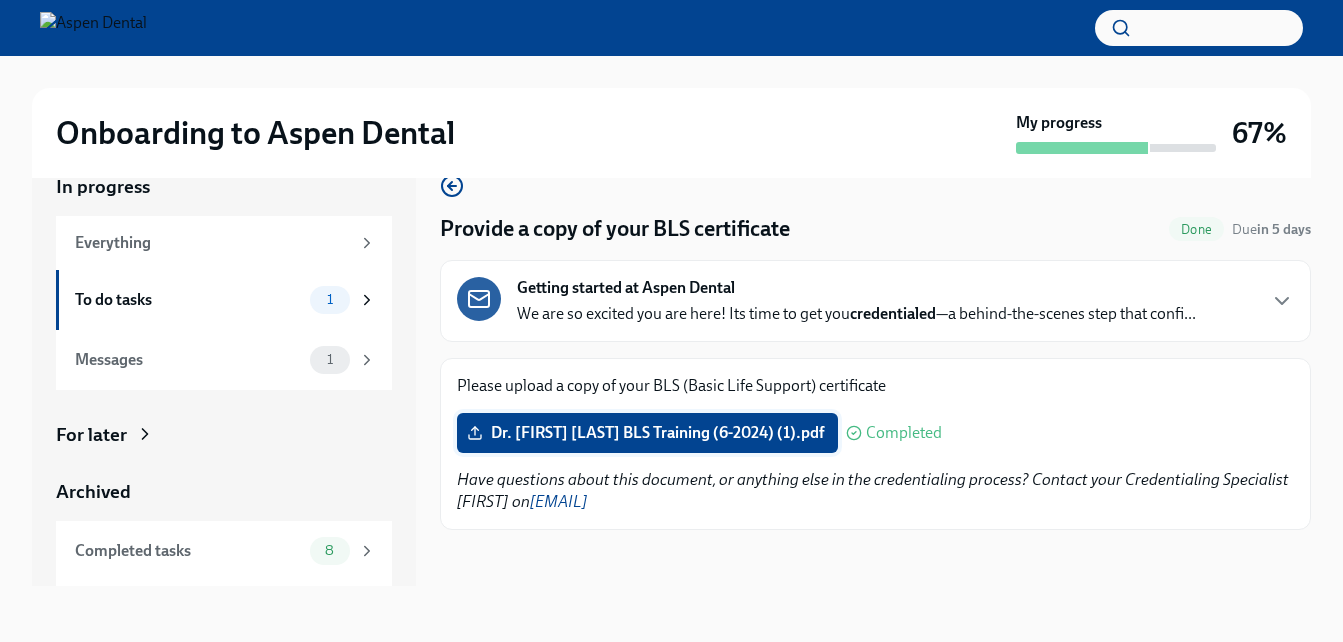 click on "Dr. [FIRST] [LAST] BLS Training (6-2024) (1).pdf" at bounding box center (647, 433) 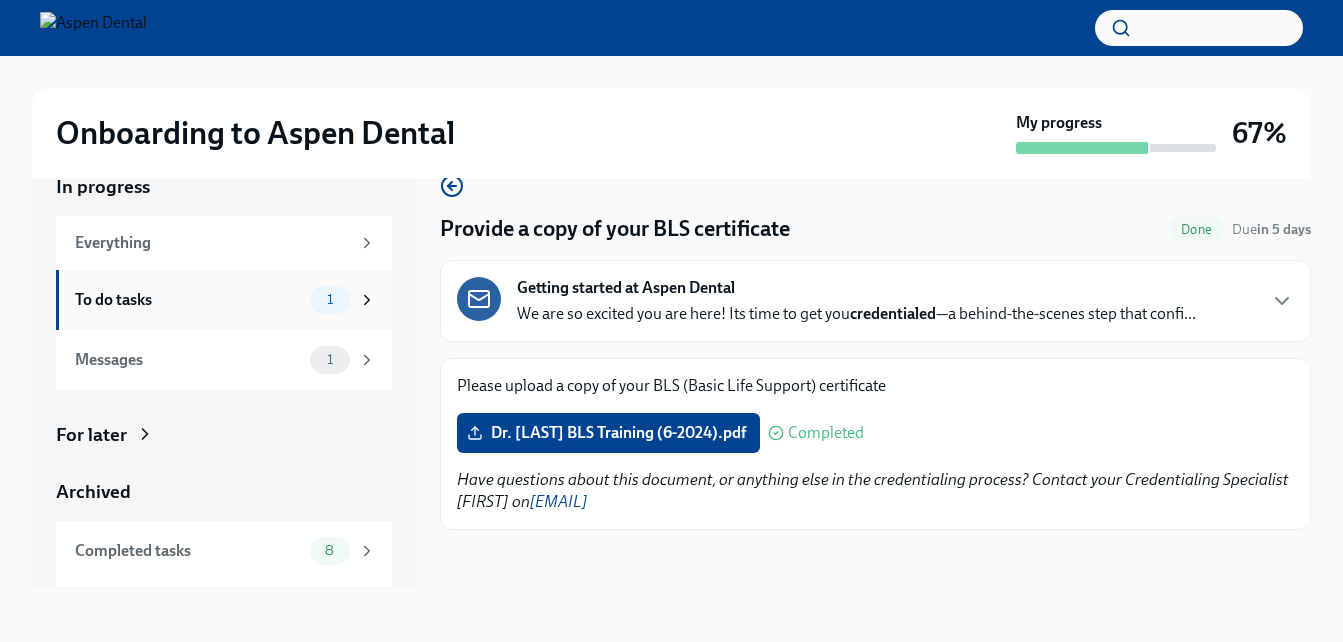 click on "To do tasks" at bounding box center (188, 300) 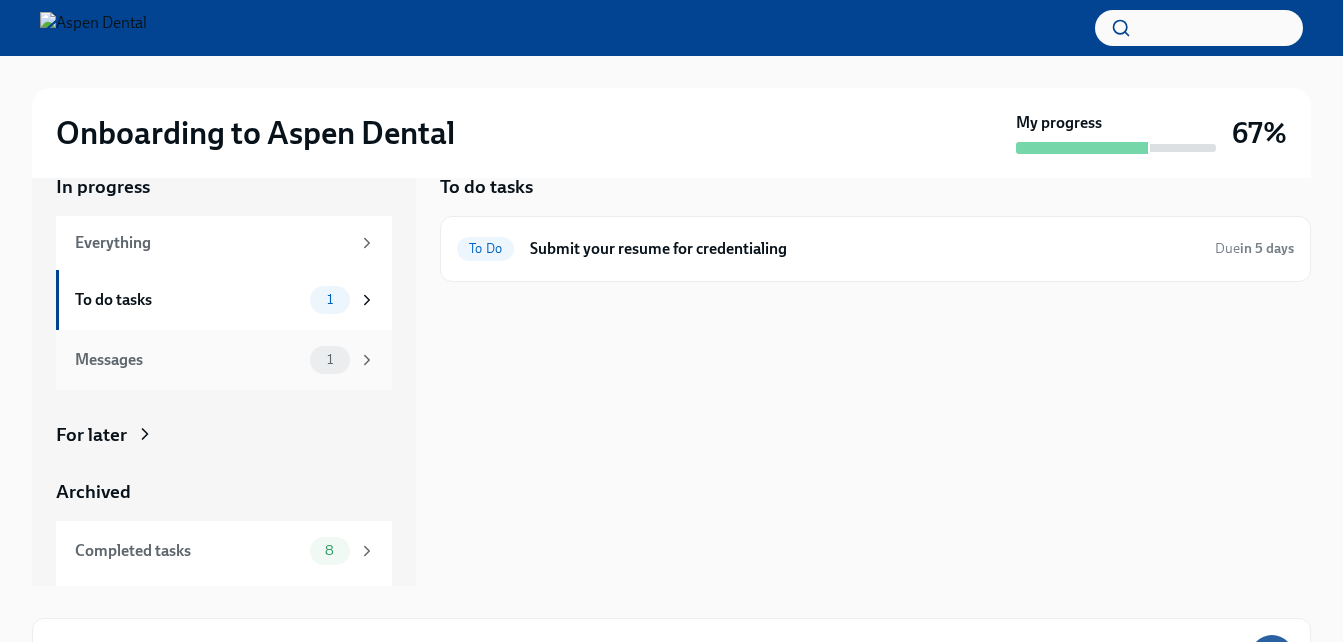click on "Messages" at bounding box center [188, 360] 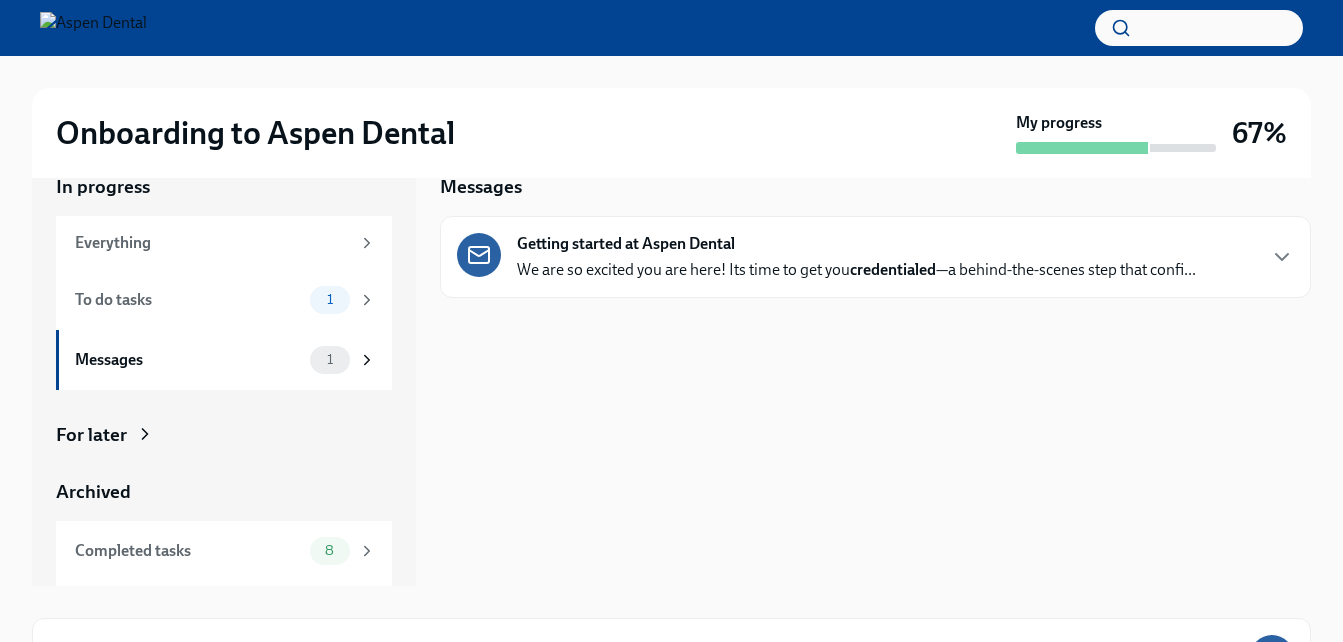 click on "We are so excited you are here! Its time to get you  credentialed —a behind-the-scenes step that confi..." at bounding box center [856, 270] 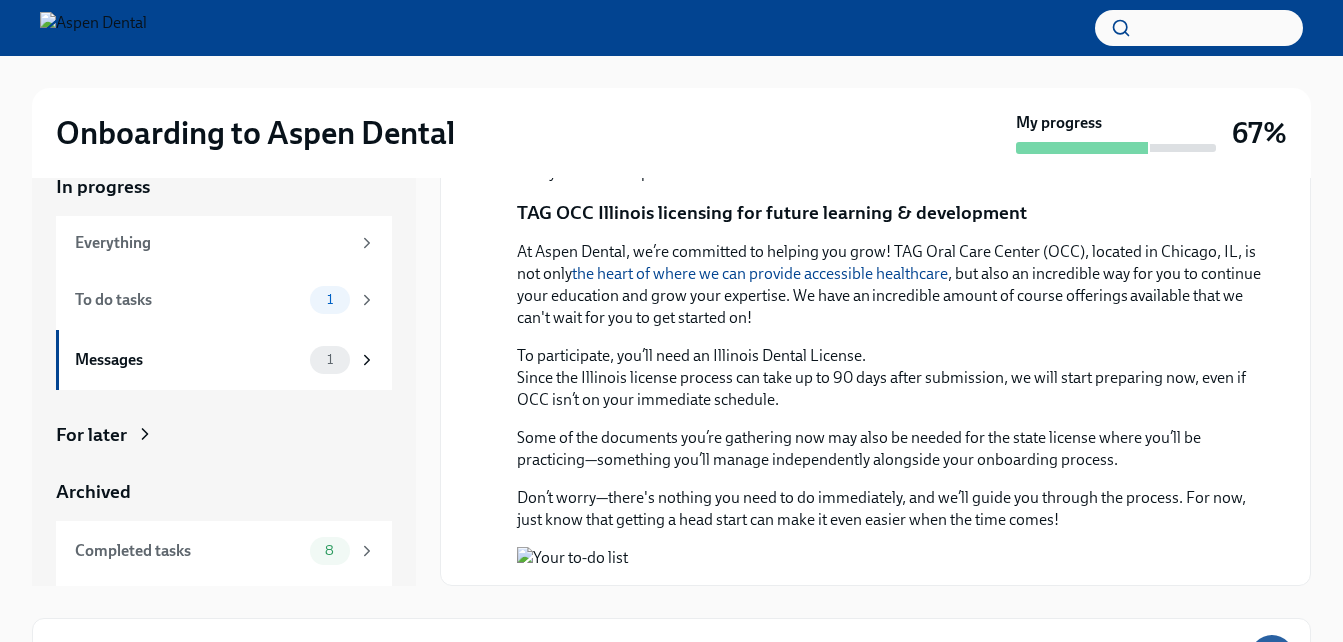 scroll, scrollTop: 1659, scrollLeft: 0, axis: vertical 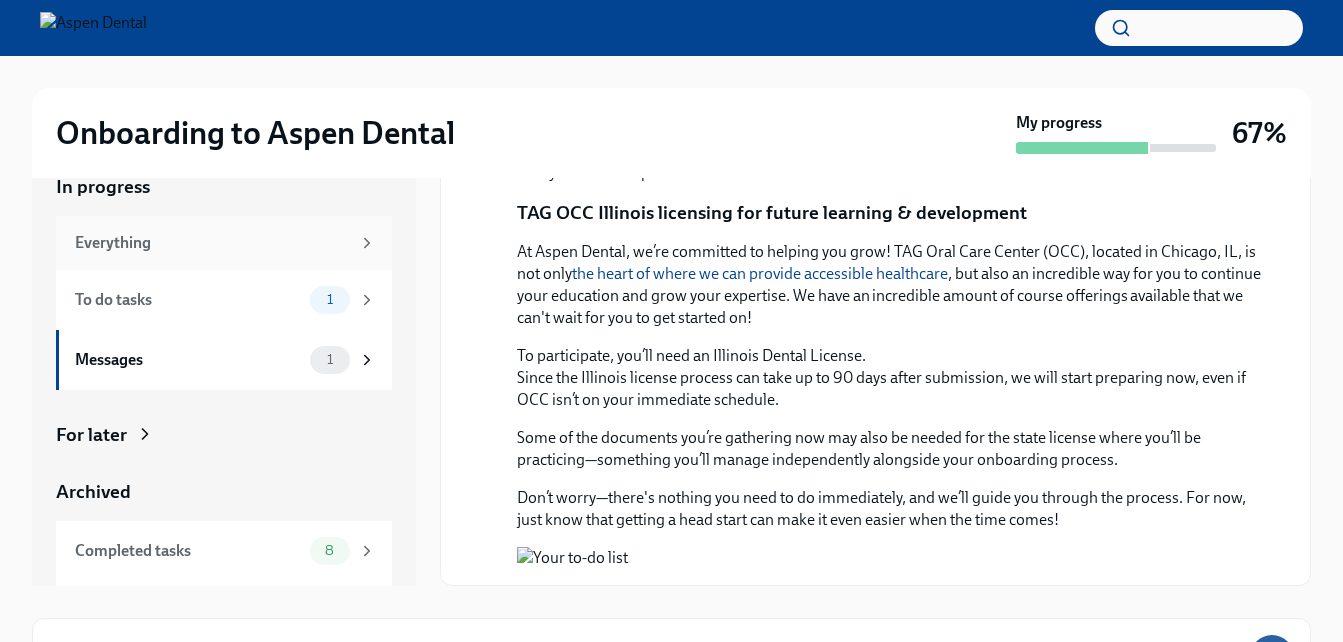 click on "Everything" at bounding box center [212, 243] 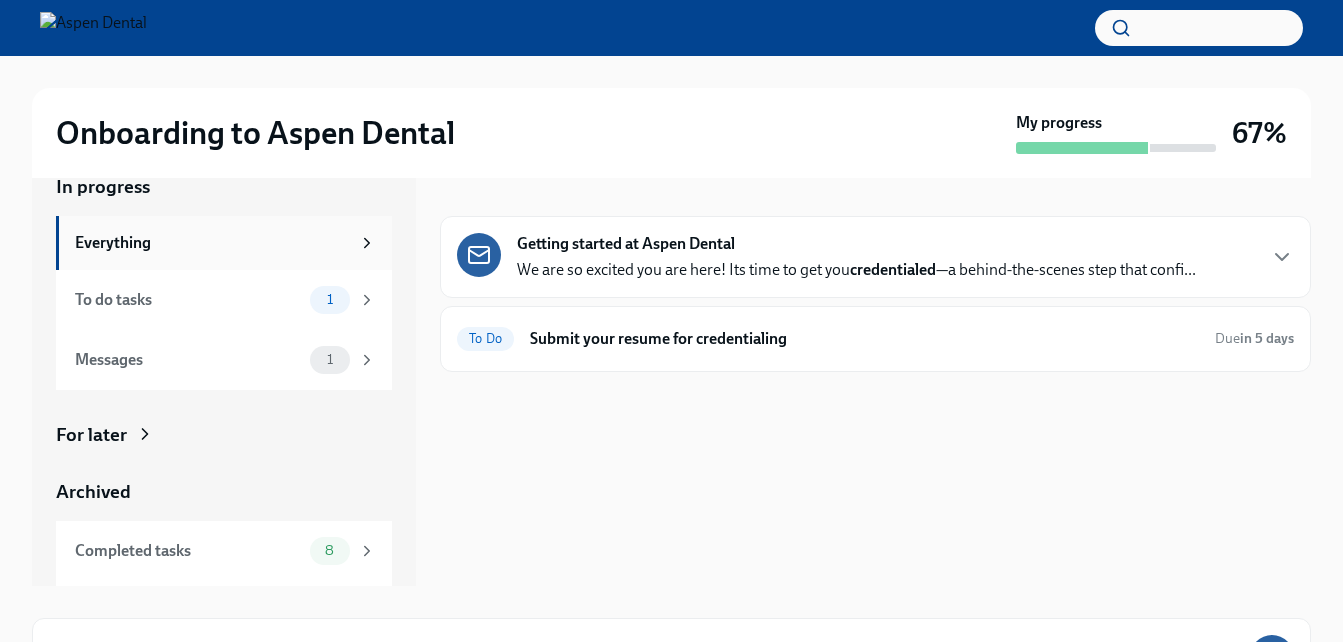 scroll, scrollTop: 0, scrollLeft: 0, axis: both 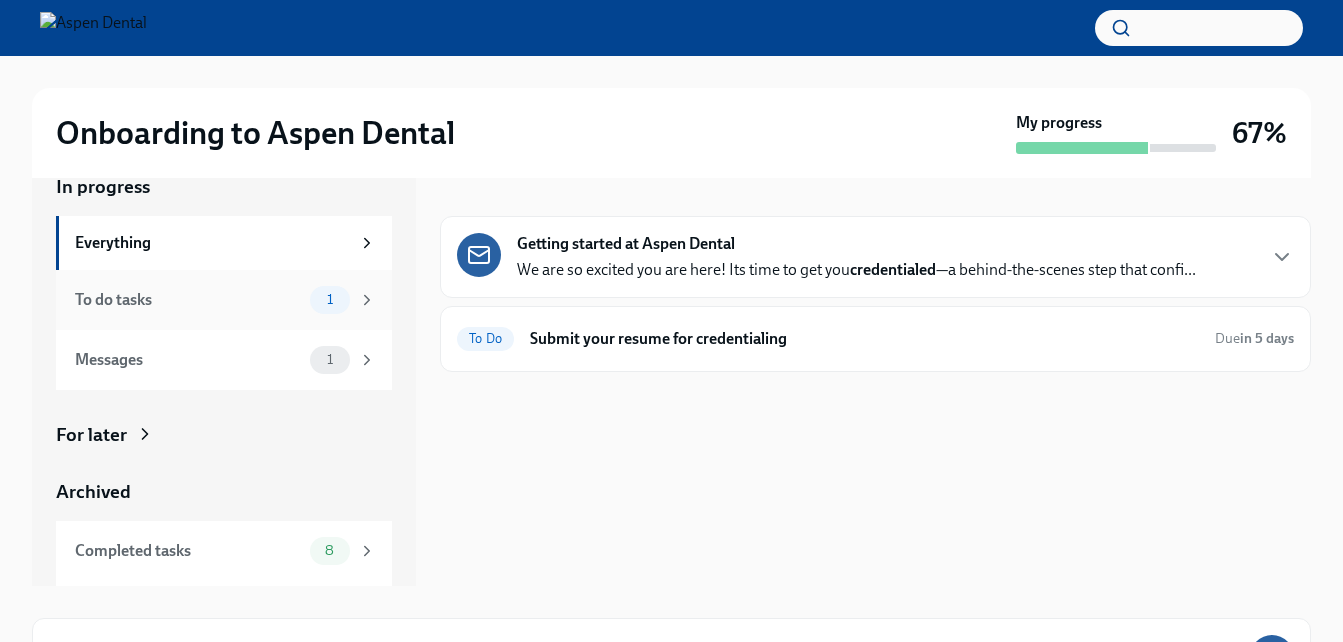 click on "To do tasks 1" at bounding box center (225, 300) 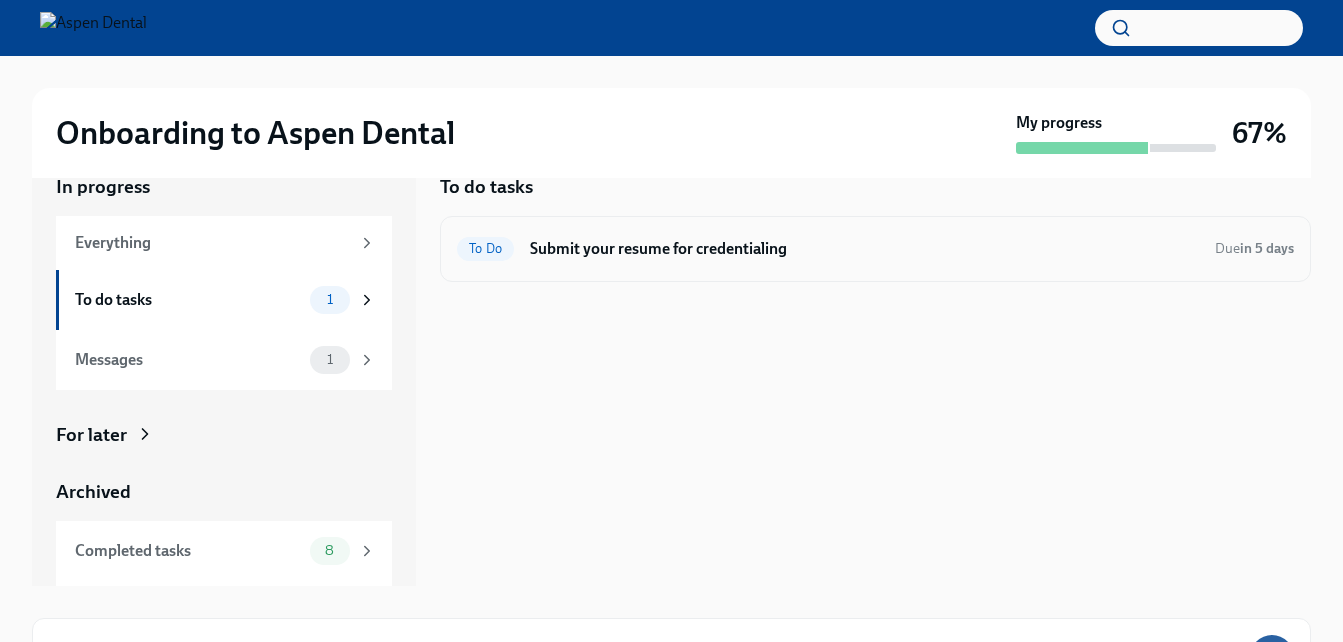 click on "Submit your resume for credentialing" at bounding box center (864, 249) 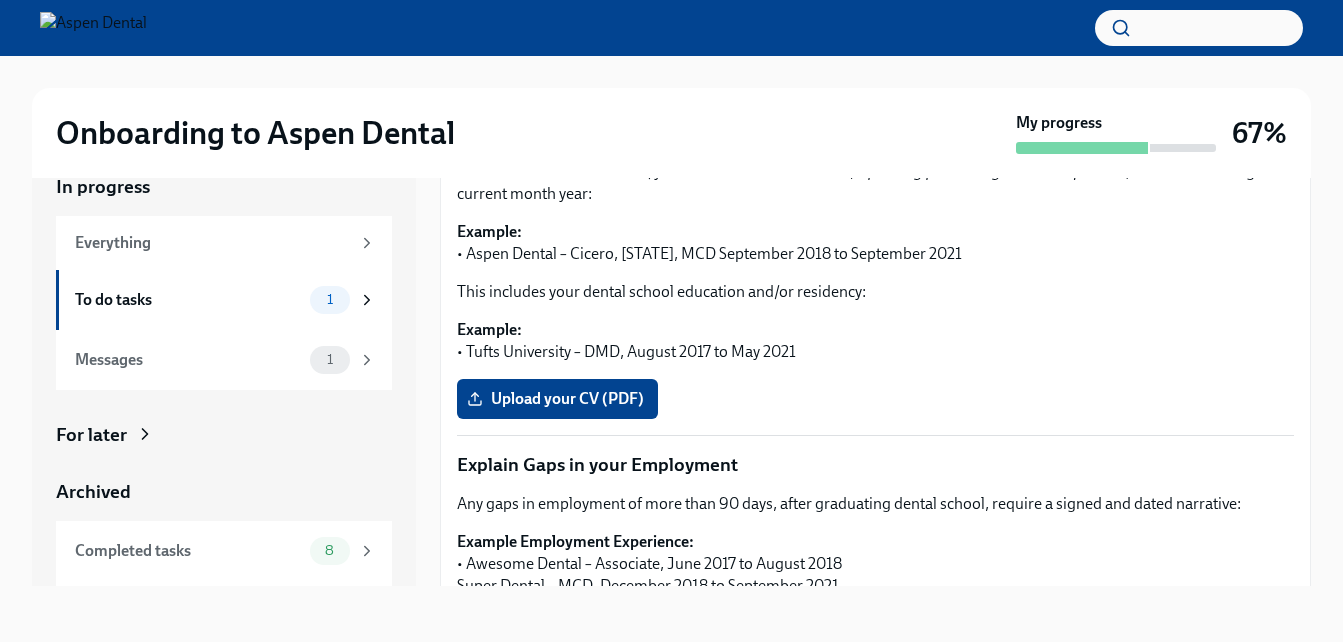 scroll, scrollTop: 407, scrollLeft: 0, axis: vertical 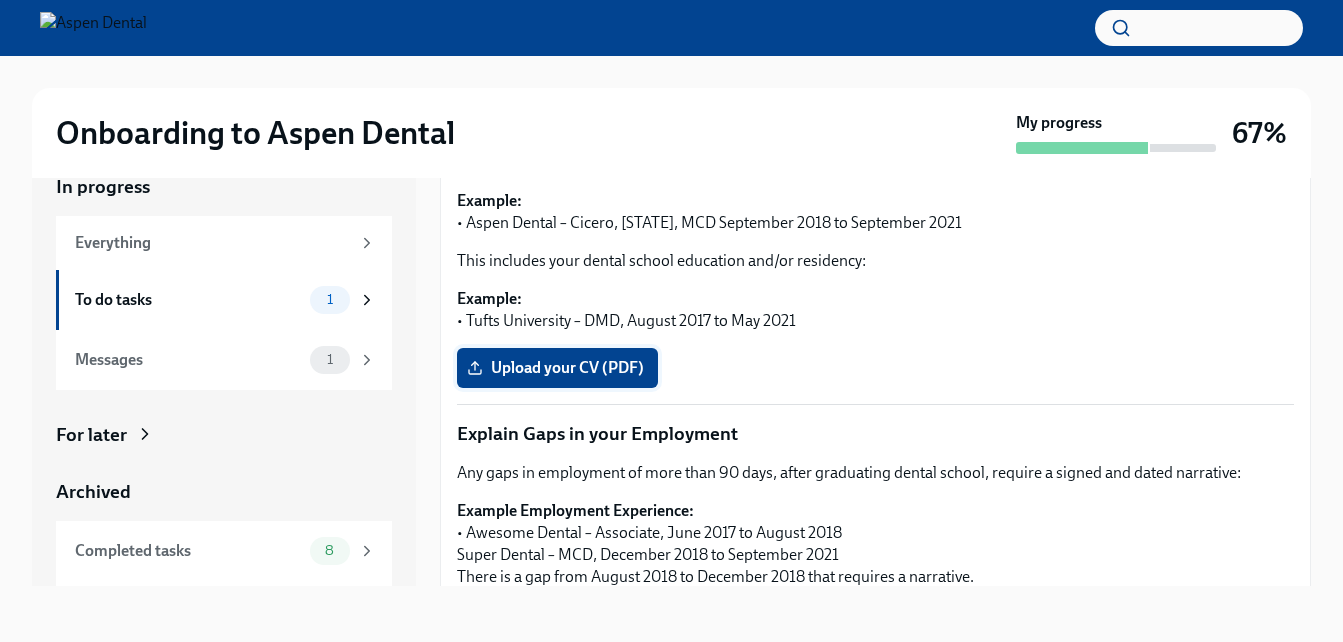 click on "Upload your CV (PDF)" at bounding box center [557, 368] 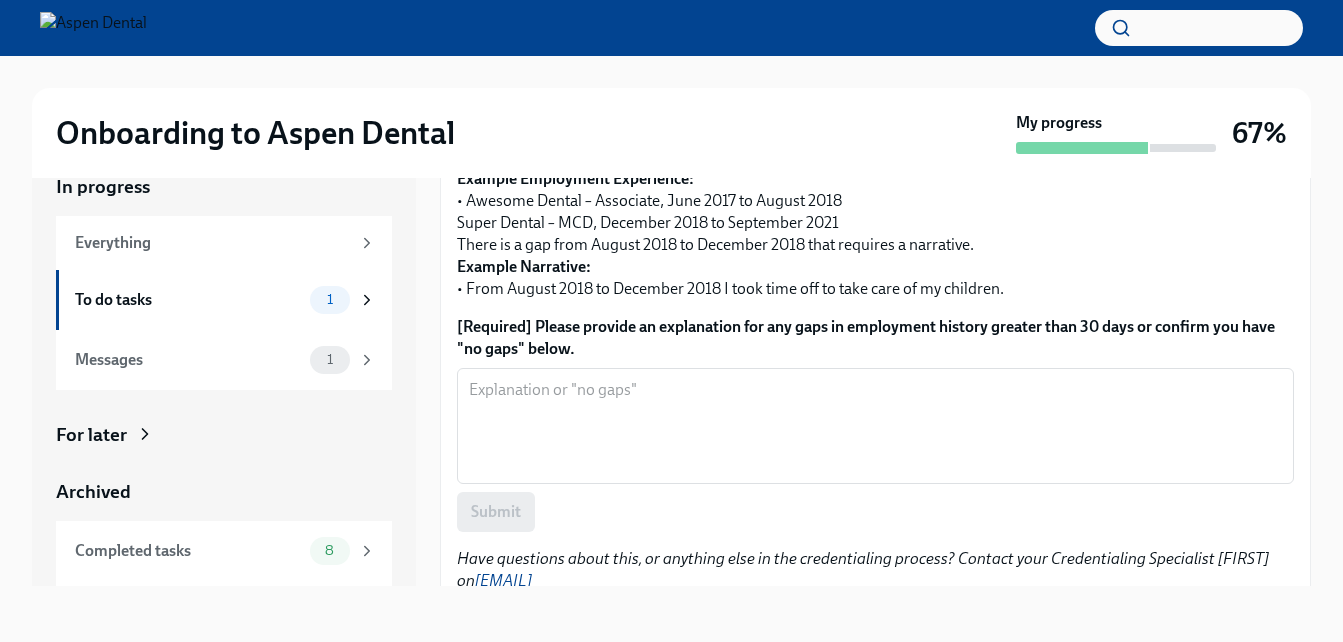 scroll, scrollTop: 744, scrollLeft: 0, axis: vertical 